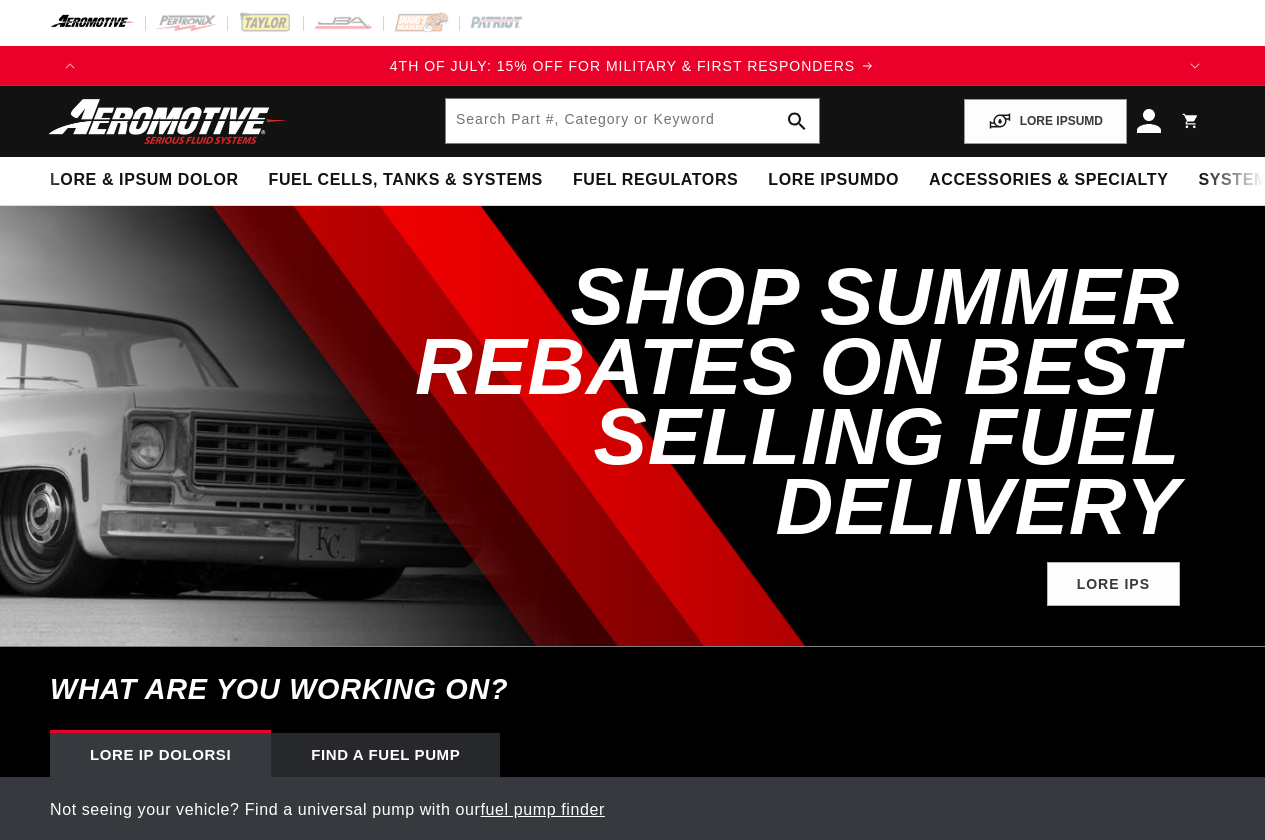 scroll, scrollTop: 0, scrollLeft: 0, axis: both 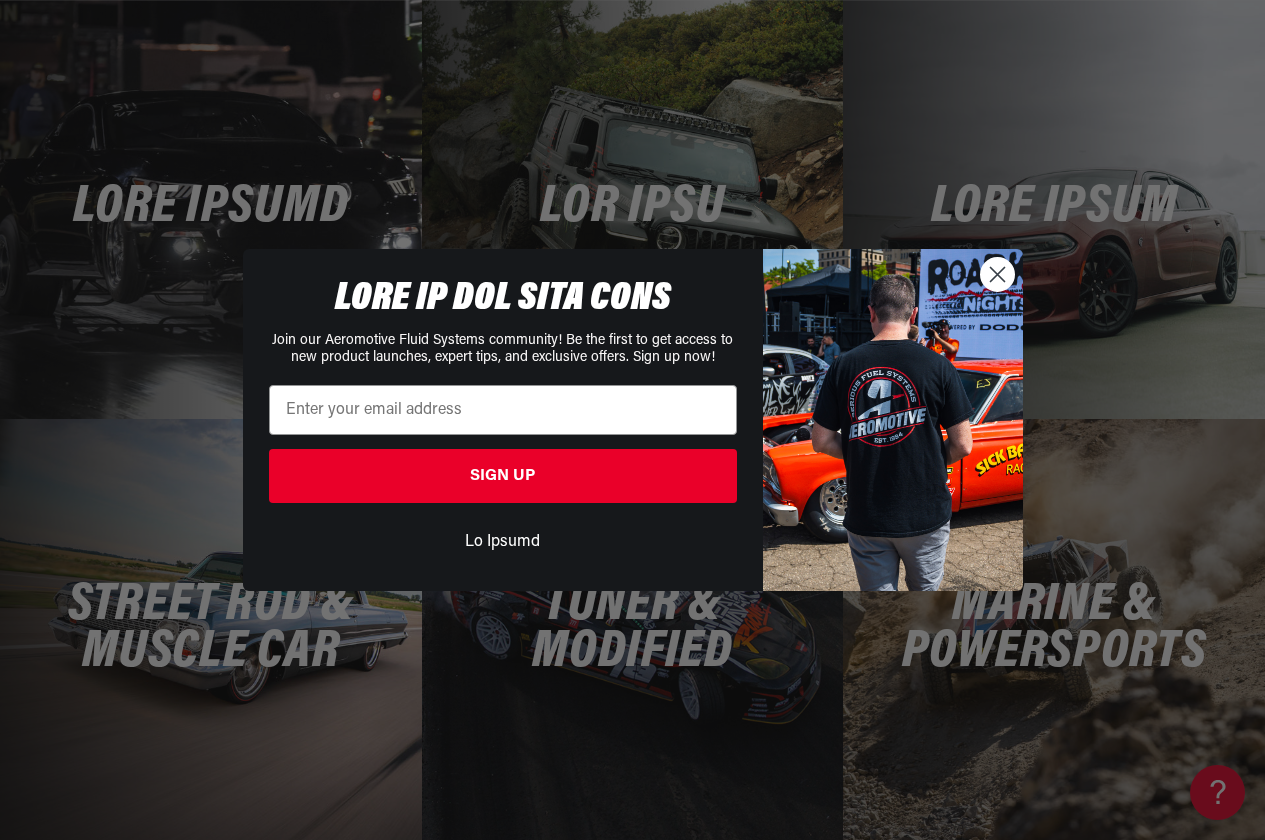click at bounding box center [996, 274] 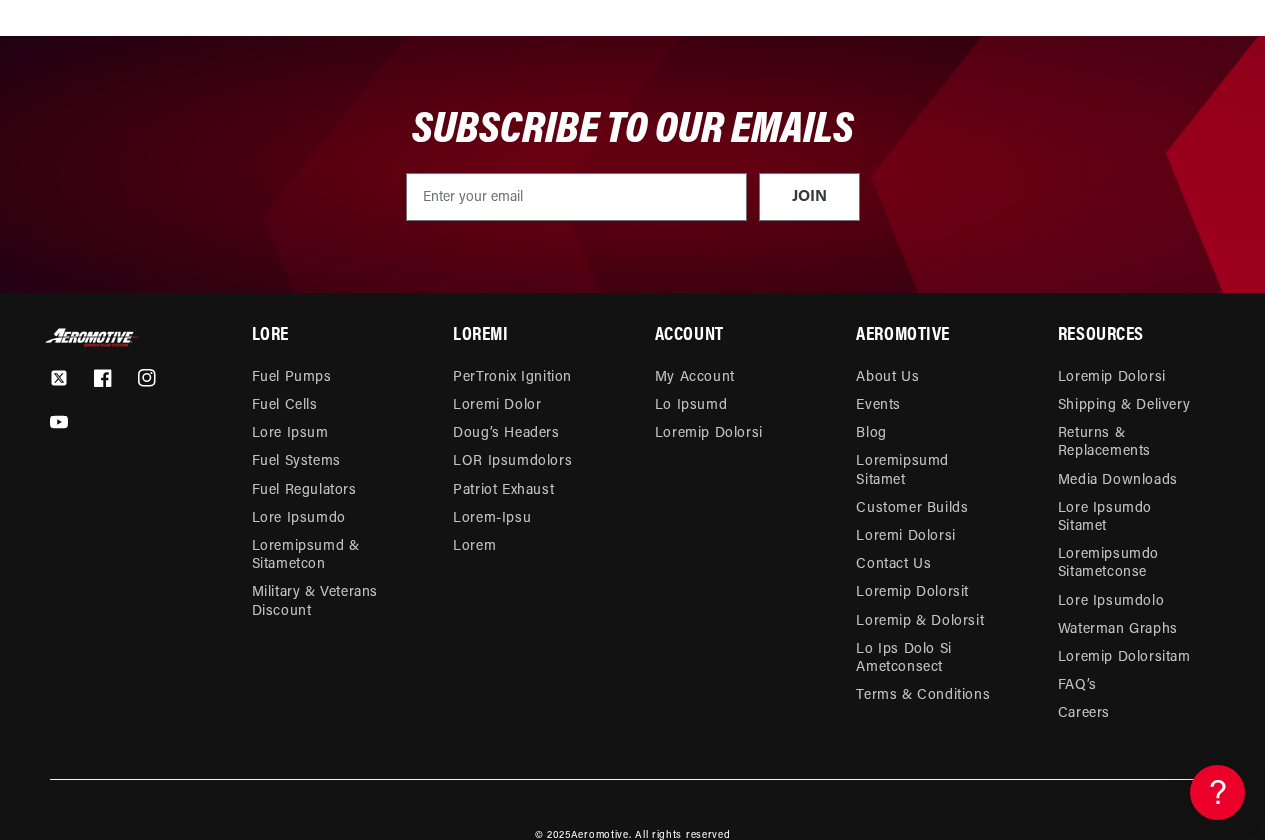 scroll, scrollTop: 5671, scrollLeft: 0, axis: vertical 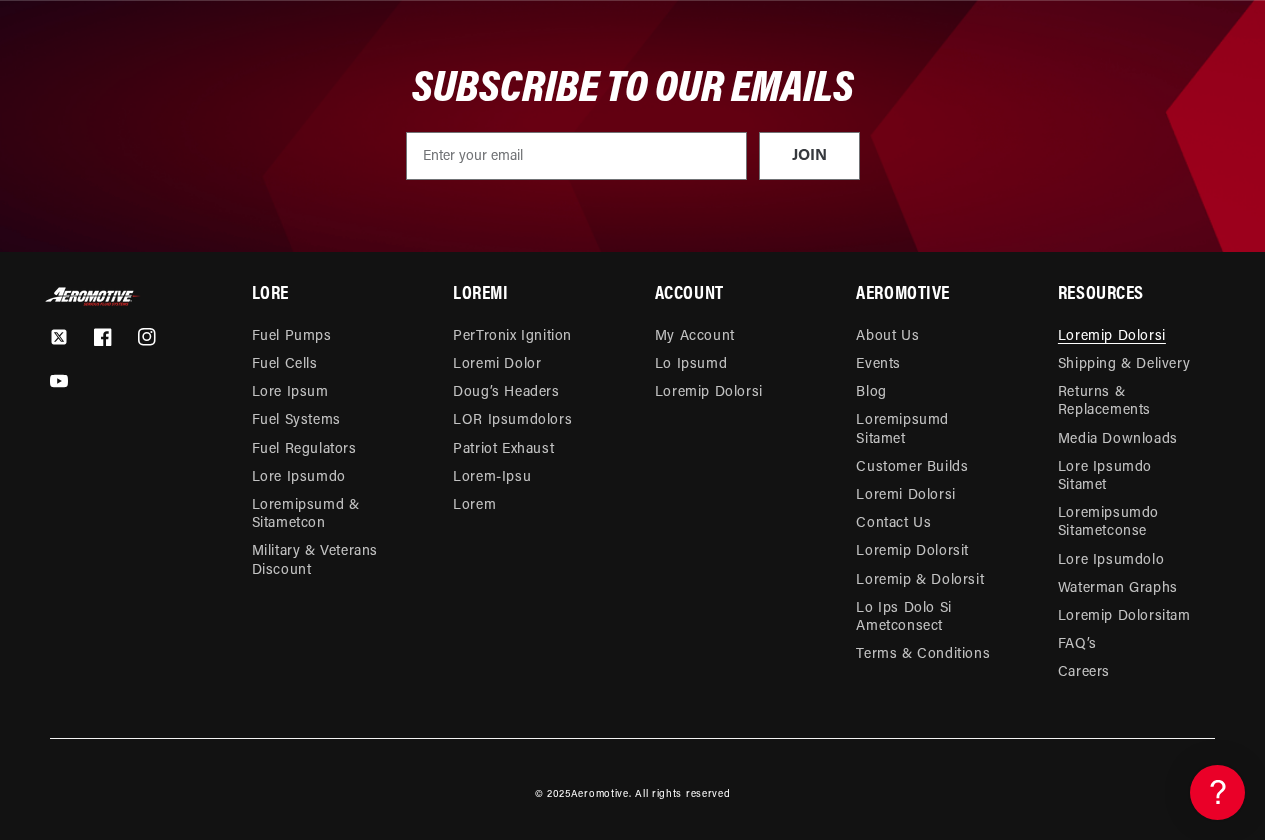 click on "Loremip Dolorsi" at bounding box center (1112, 339) 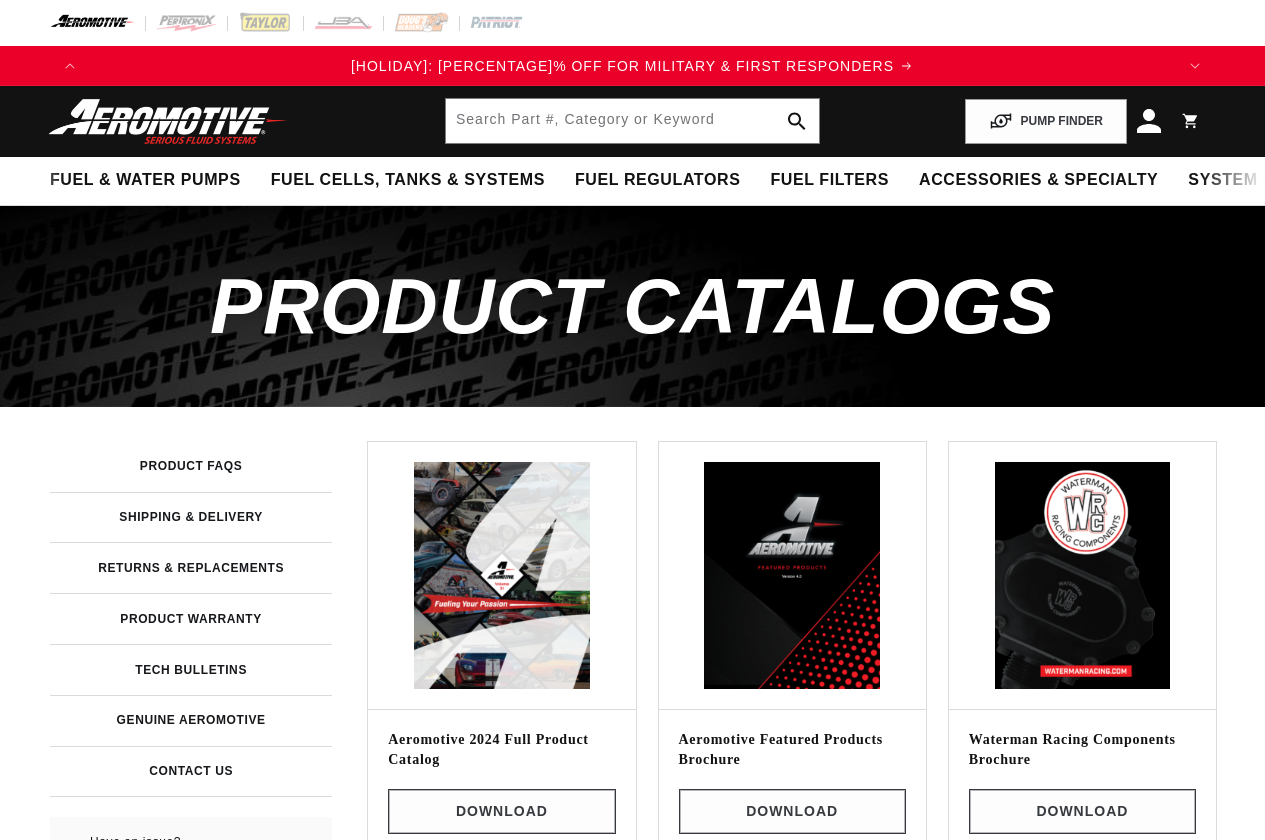 scroll, scrollTop: 0, scrollLeft: 0, axis: both 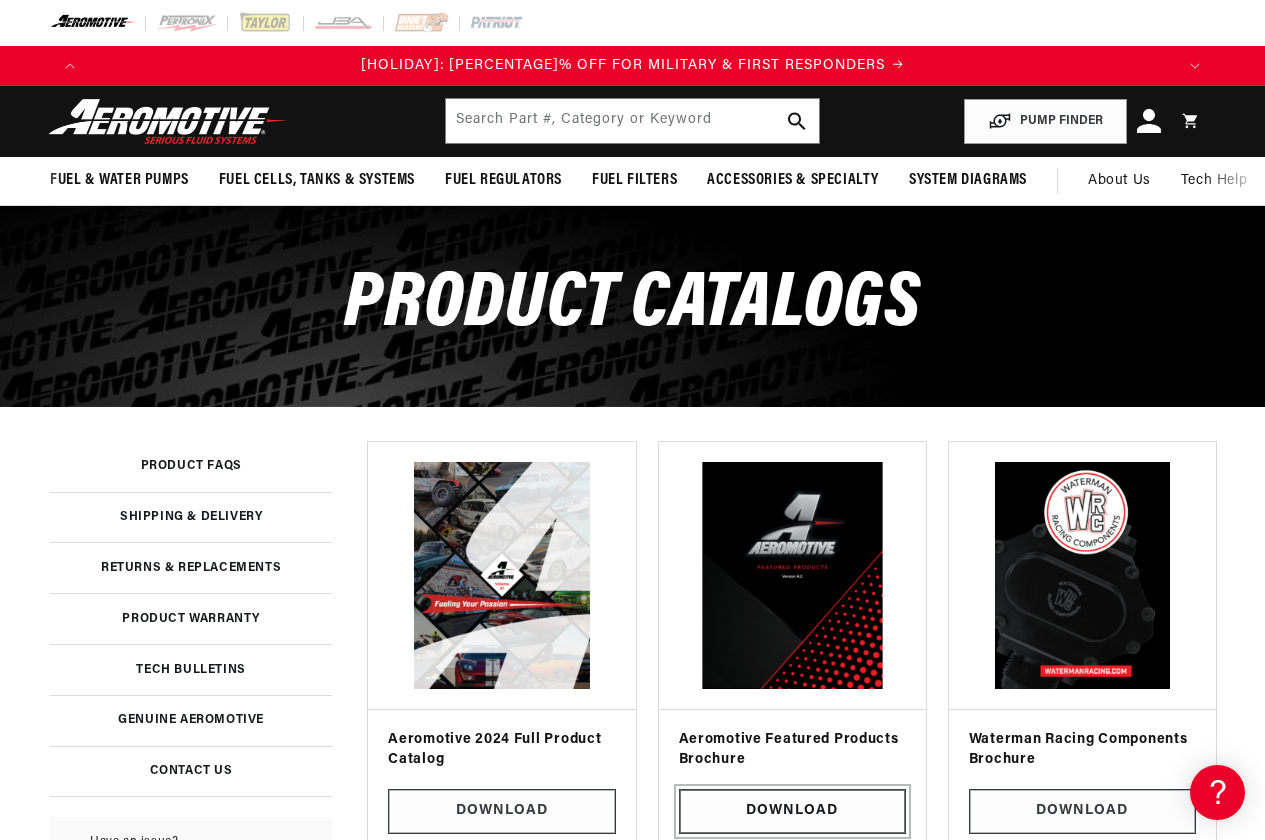 click on "Download" at bounding box center [792, 811] 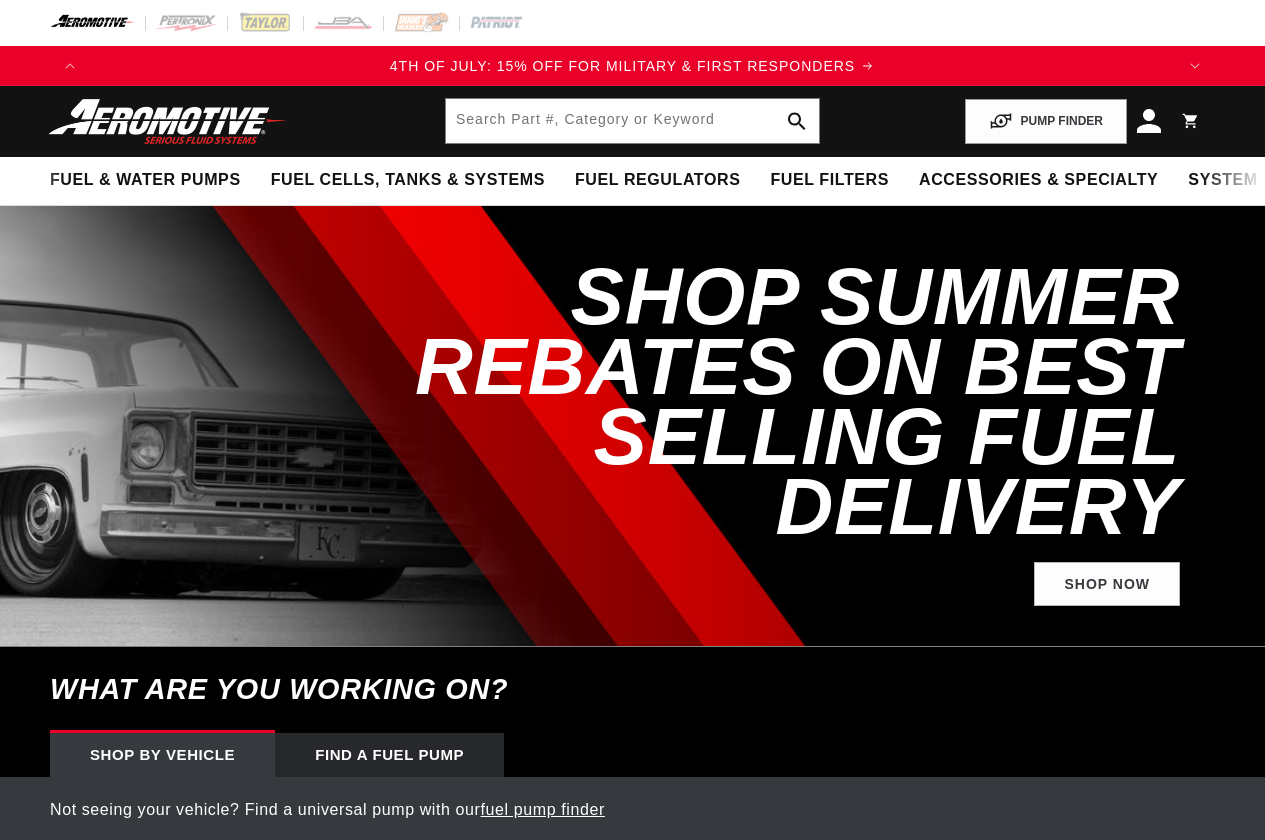 scroll, scrollTop: 0, scrollLeft: 0, axis: both 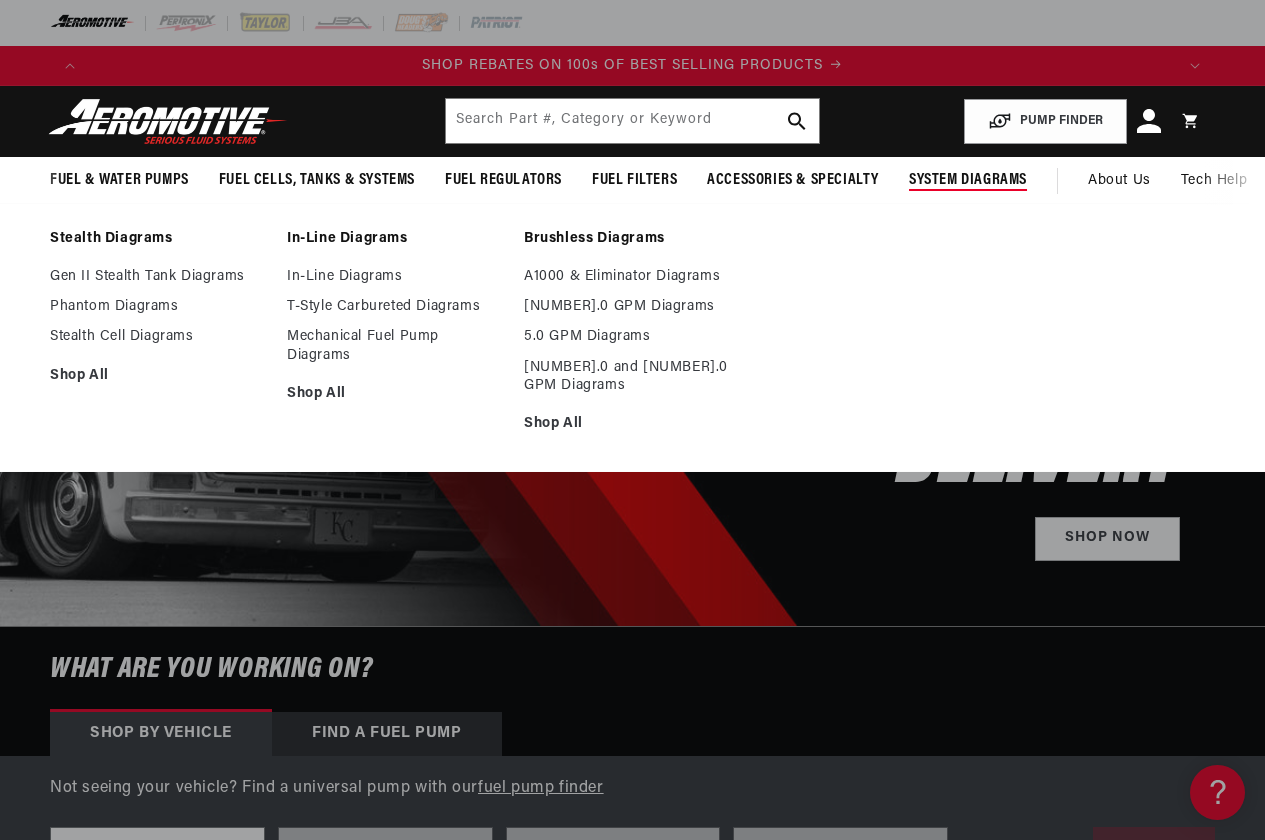 click on "System Diagrams" at bounding box center [968, 180] 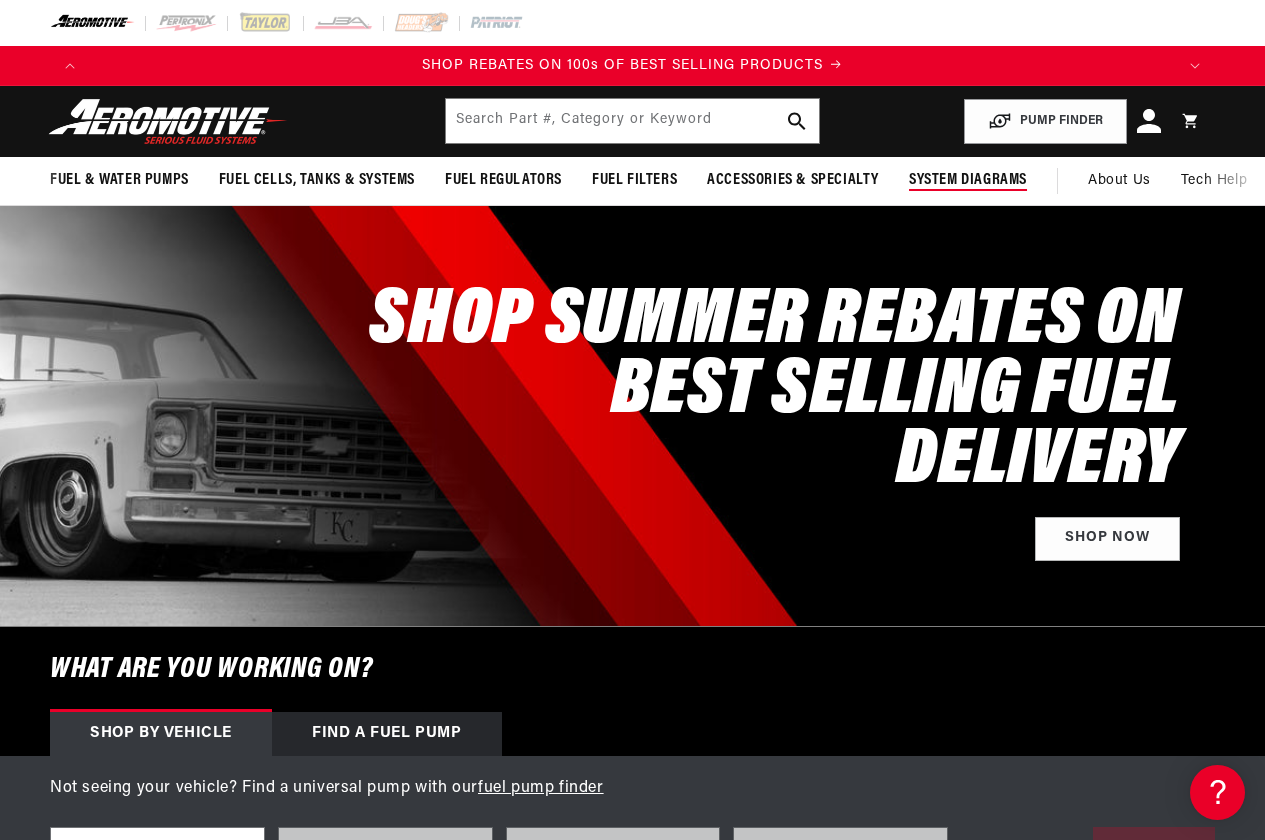 click on "System Diagrams" at bounding box center [968, 180] 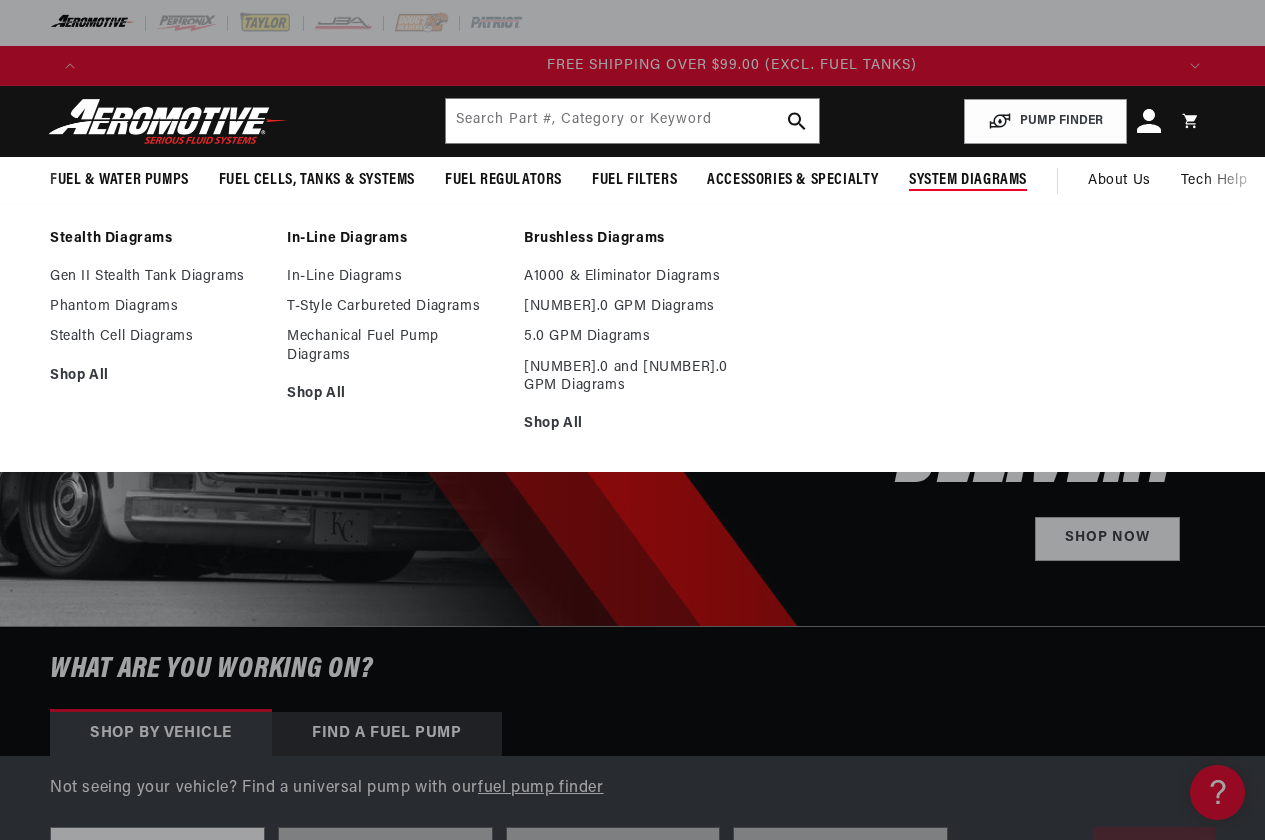 scroll, scrollTop: 0, scrollLeft: 2170, axis: horizontal 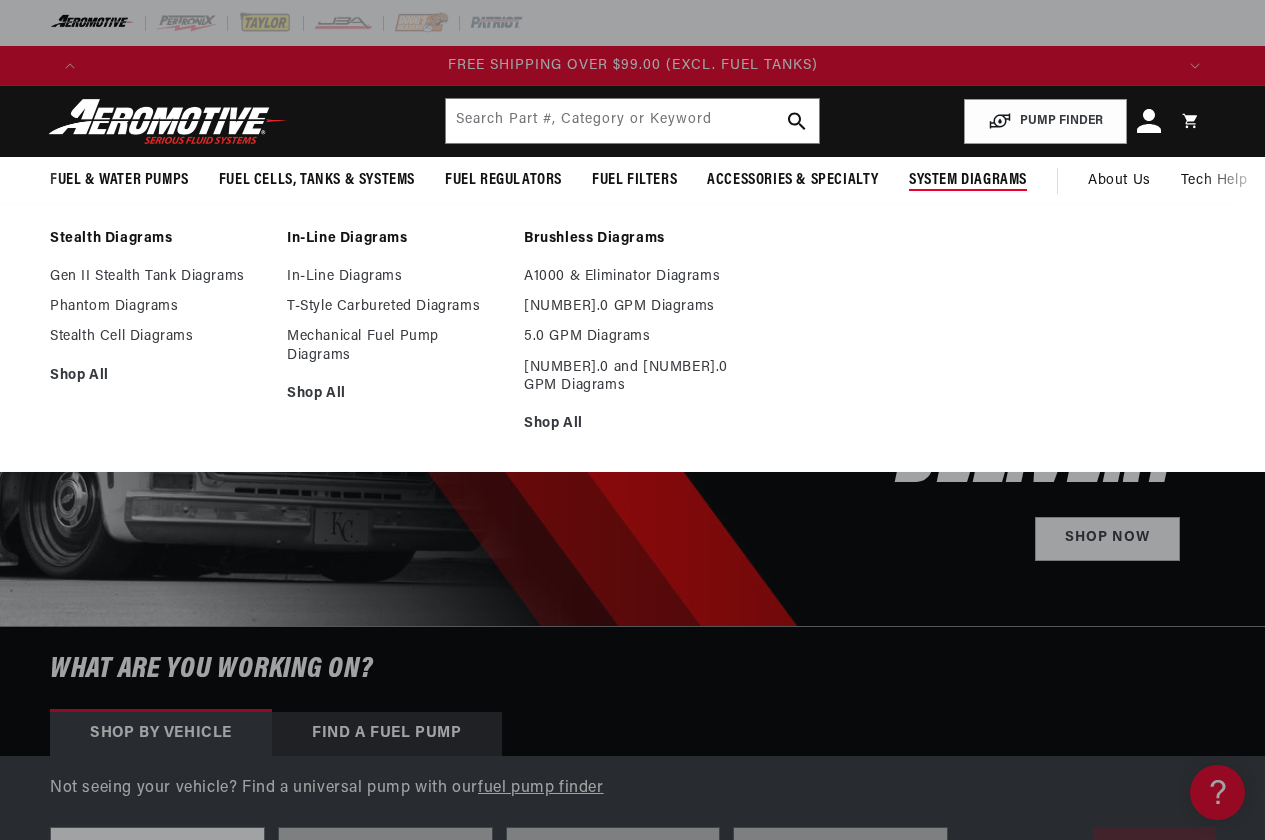 click on "System Diagrams" at bounding box center [968, 180] 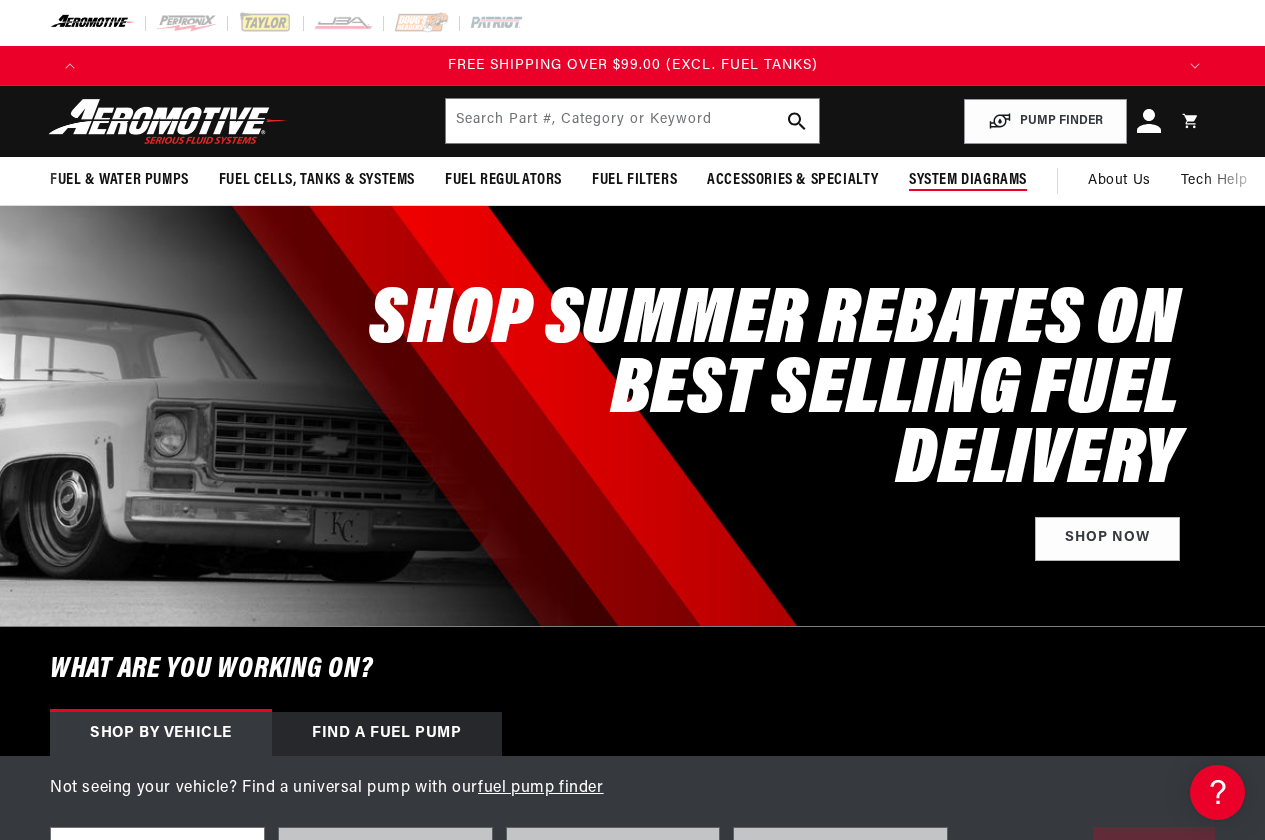click on "System Diagrams" at bounding box center [968, 180] 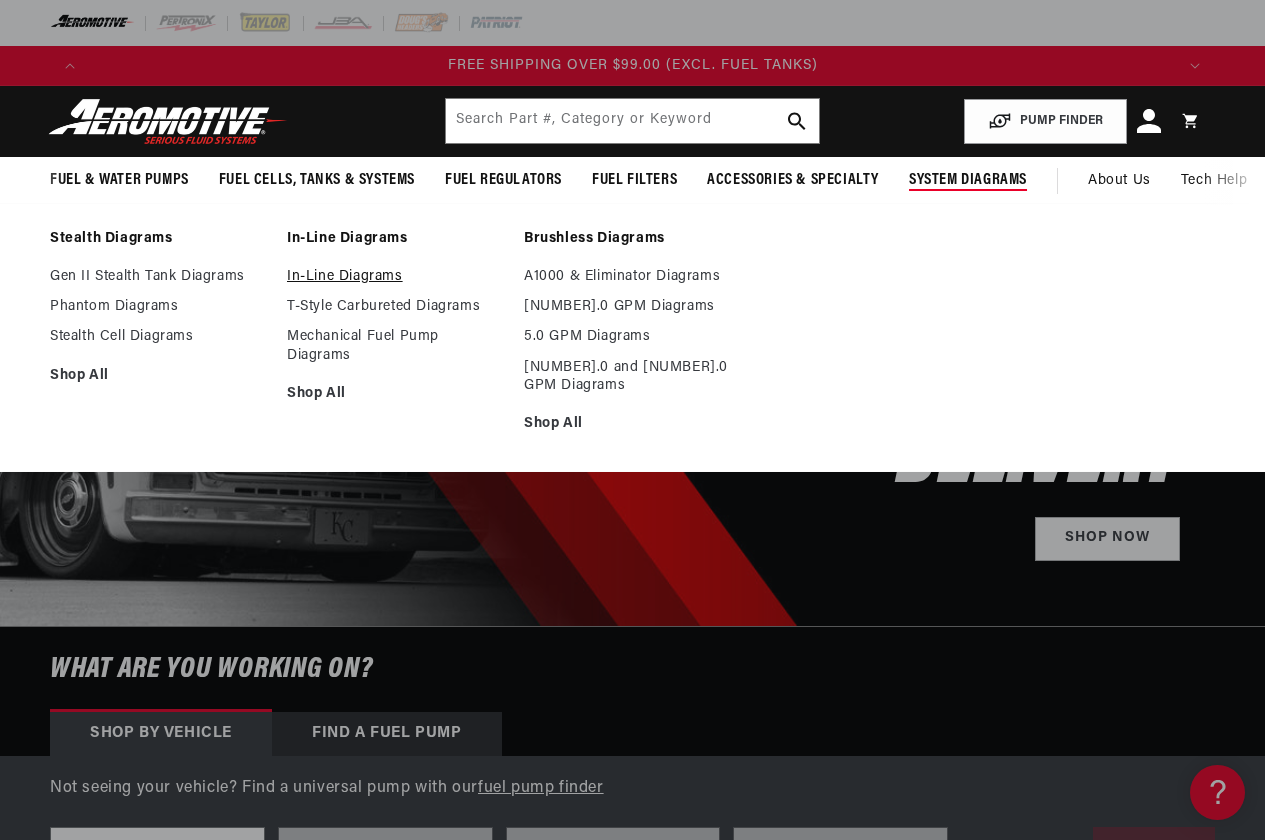 click on "In-Line Diagrams" at bounding box center (395, 277) 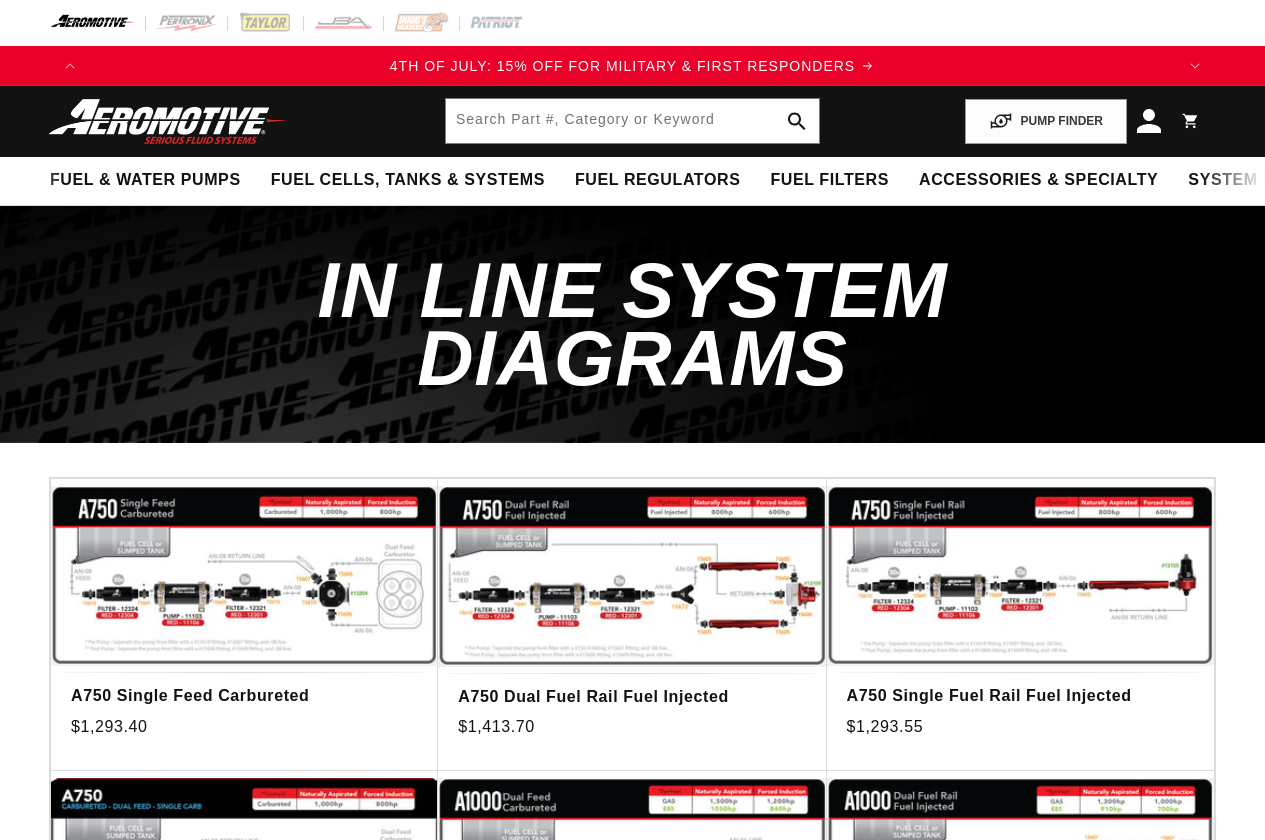 scroll, scrollTop: 0, scrollLeft: 0, axis: both 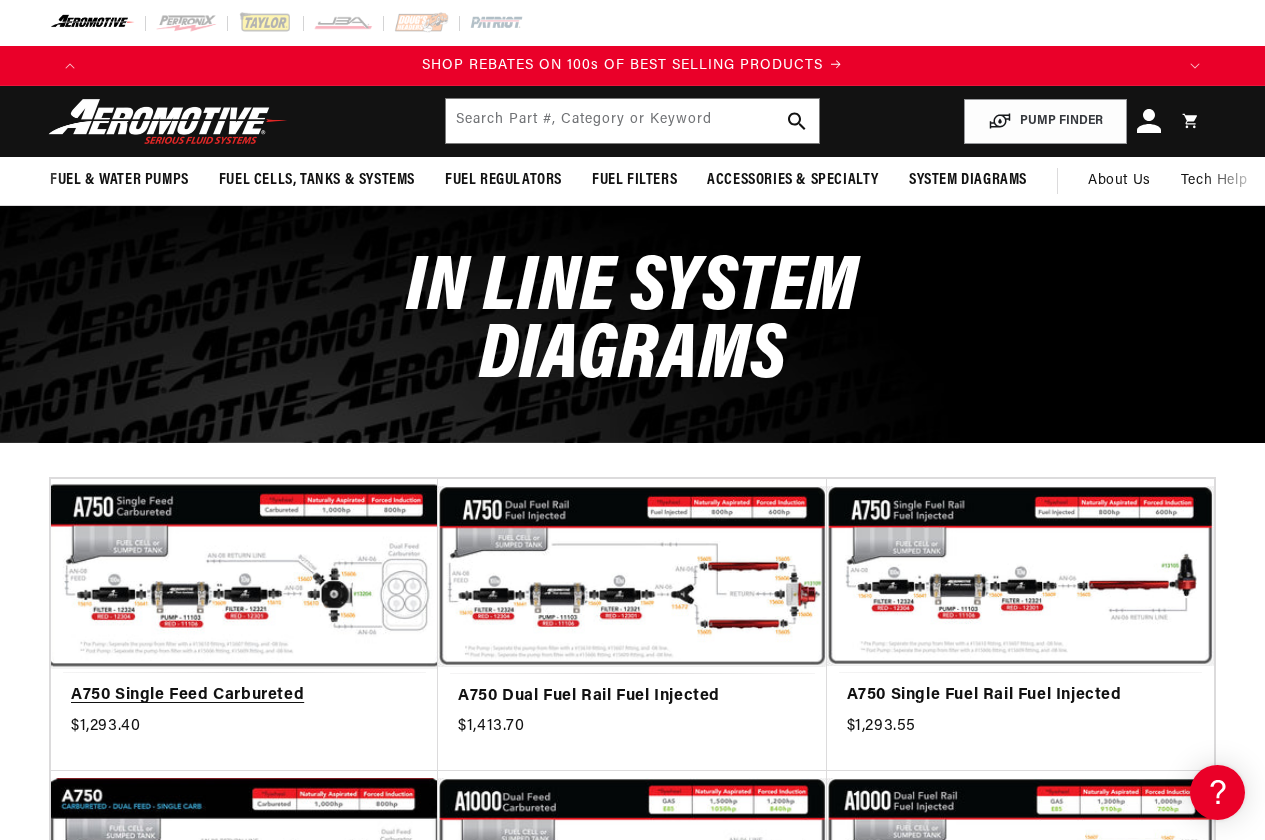 click on "A750 Single Feed Carbureted" at bounding box center [244, 696] 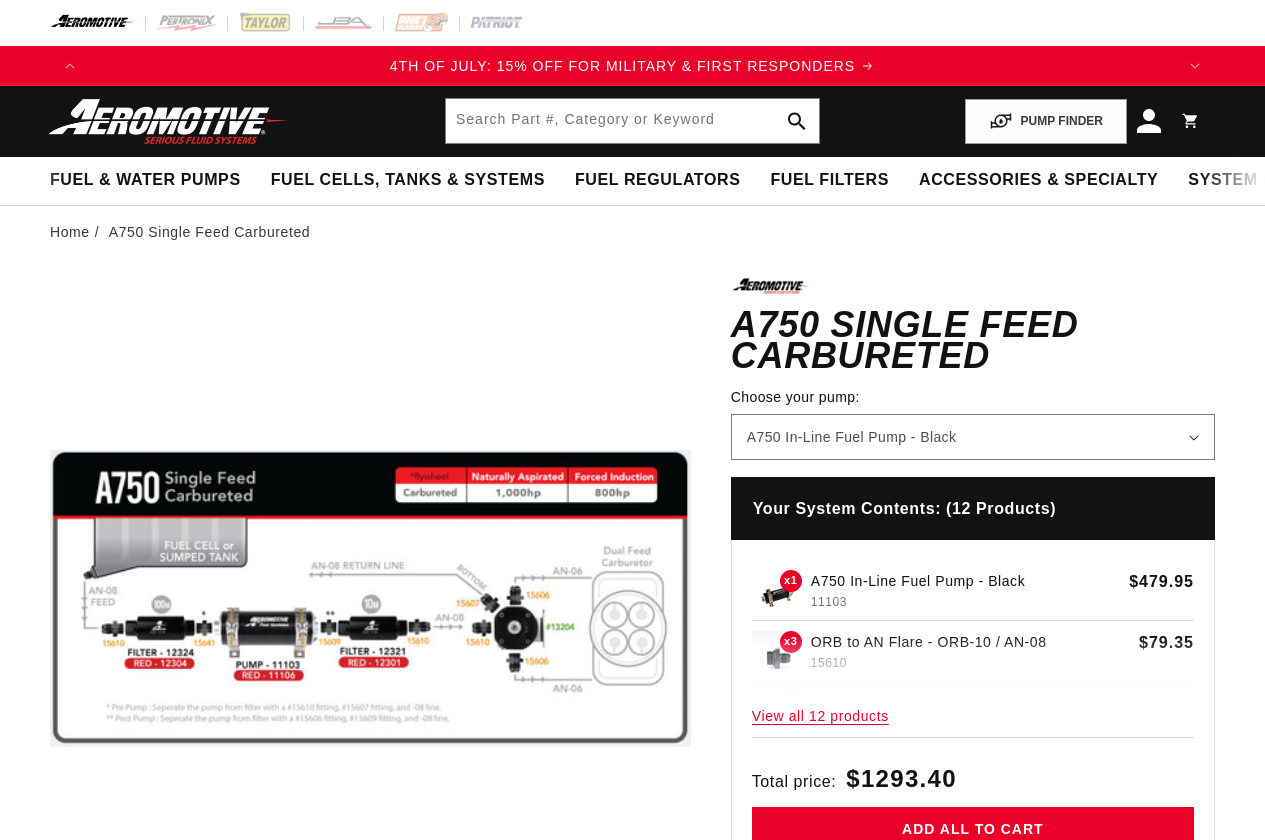 scroll, scrollTop: 0, scrollLeft: 0, axis: both 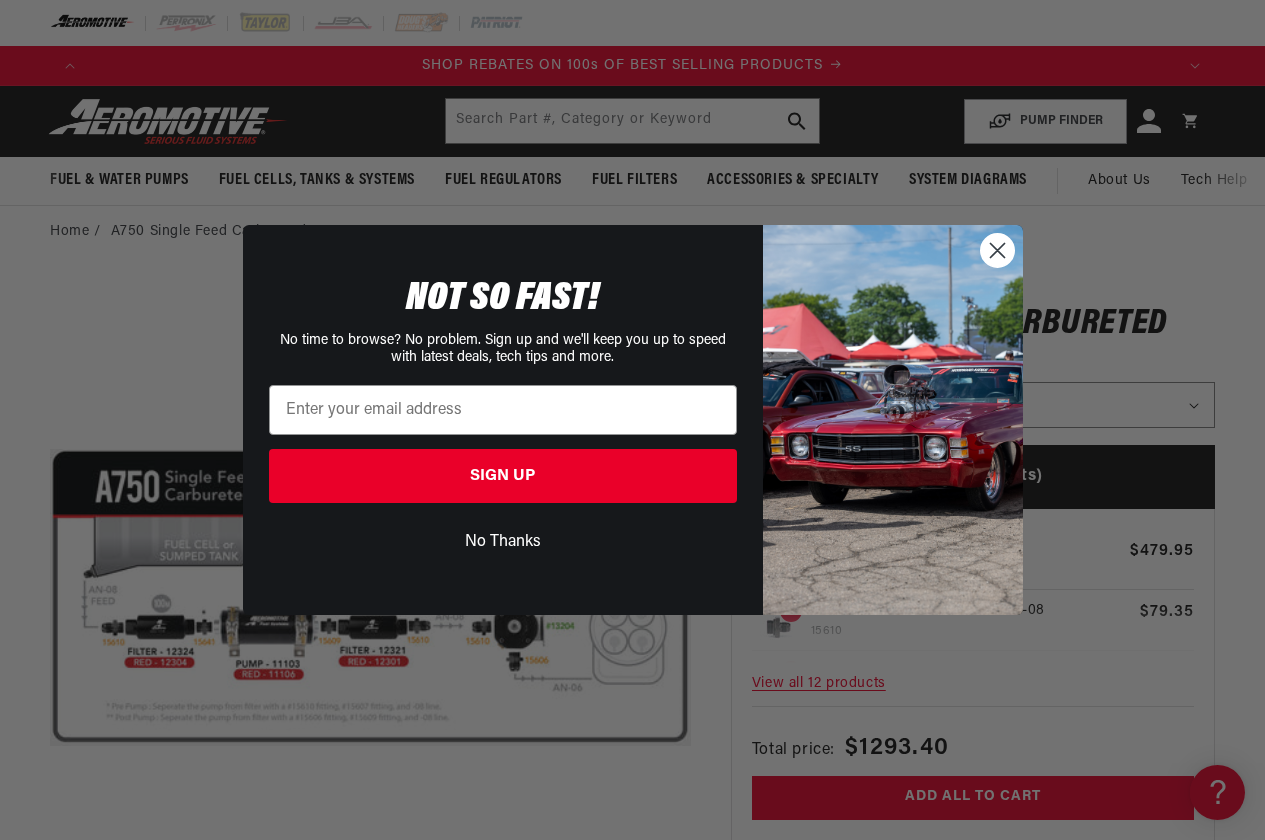 click at bounding box center (996, 250) 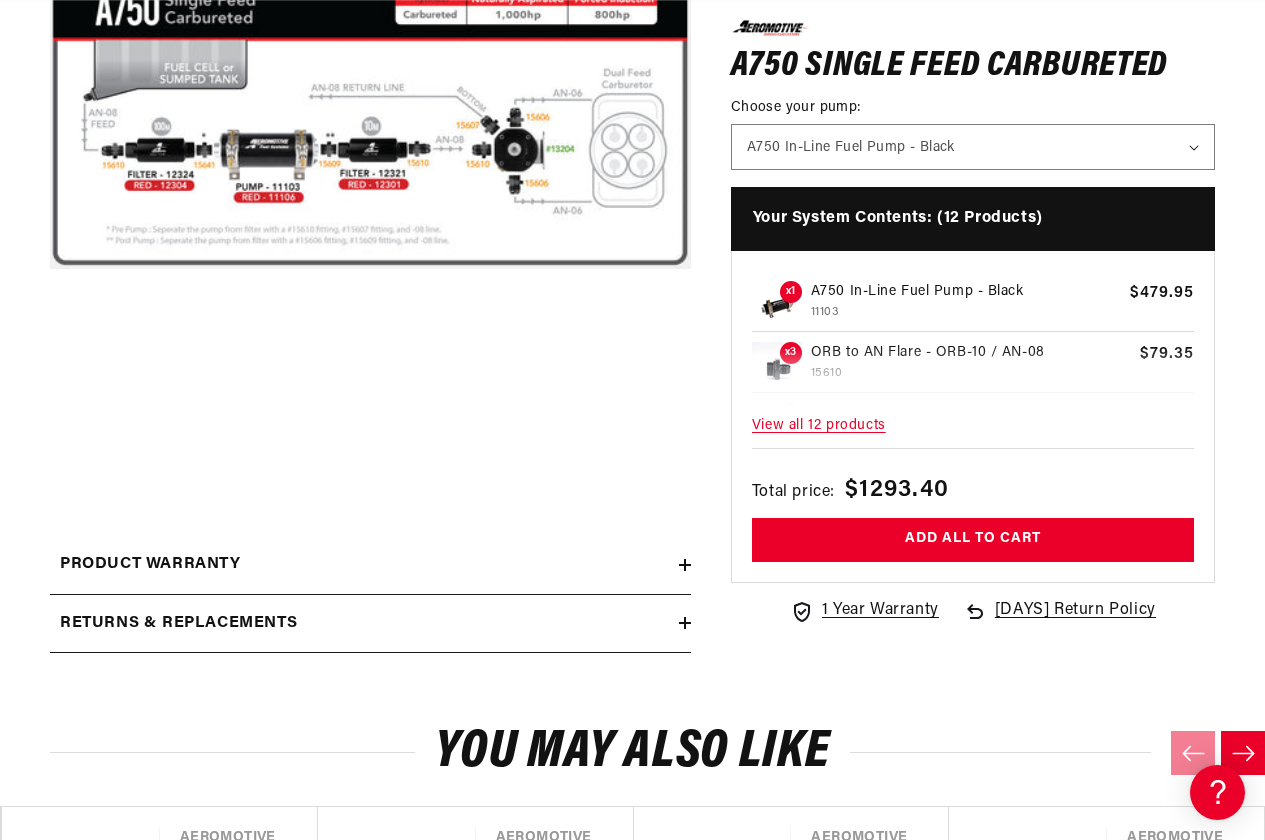 scroll, scrollTop: 500, scrollLeft: 0, axis: vertical 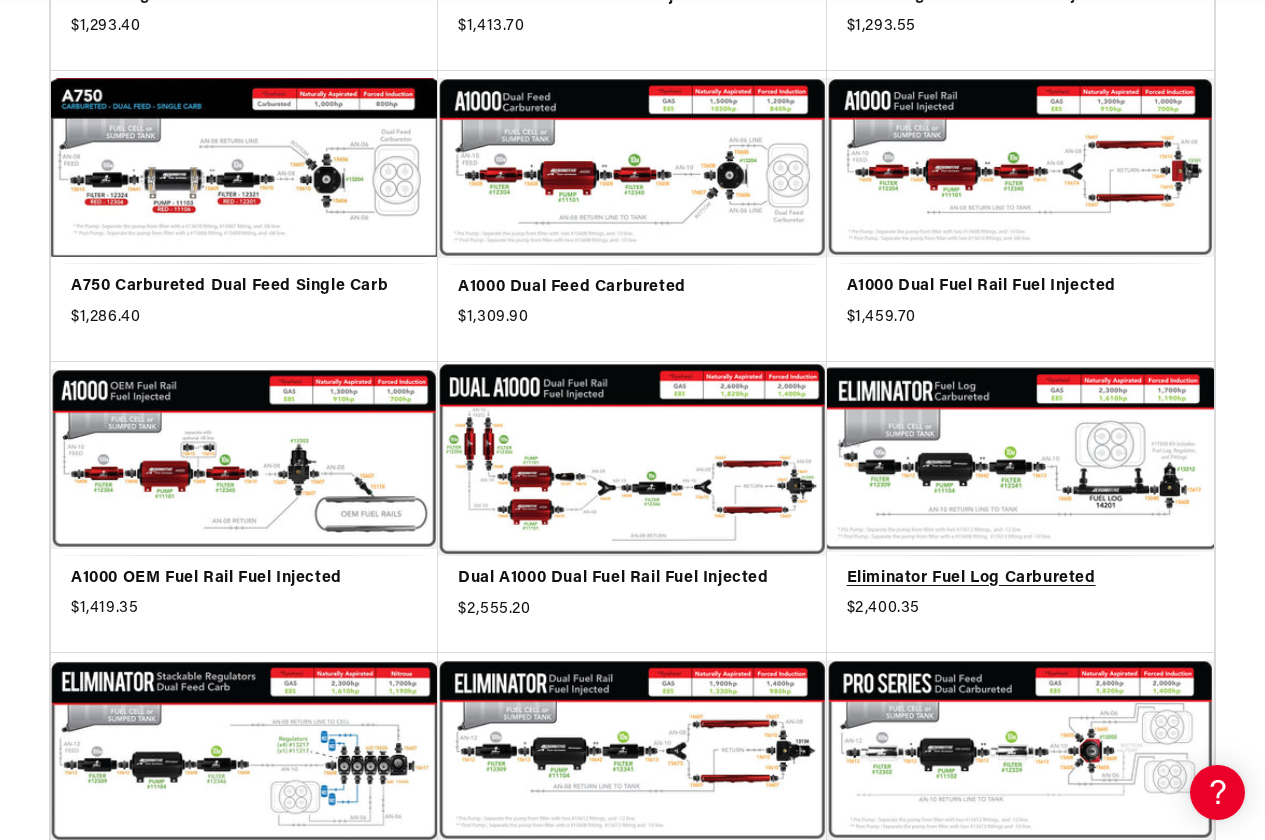 click on "Eliminator Fuel Log Carbureted" at bounding box center (1020, 579) 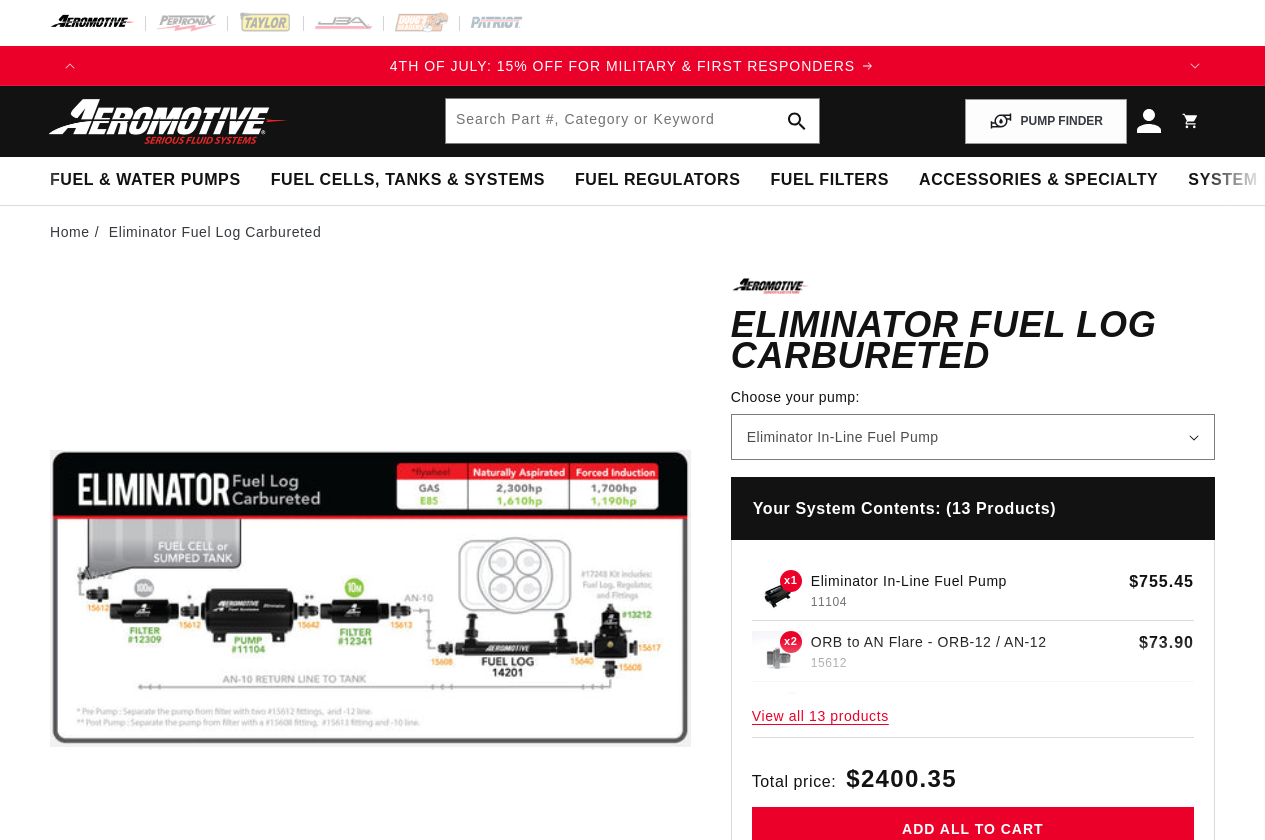 scroll, scrollTop: 0, scrollLeft: 0, axis: both 